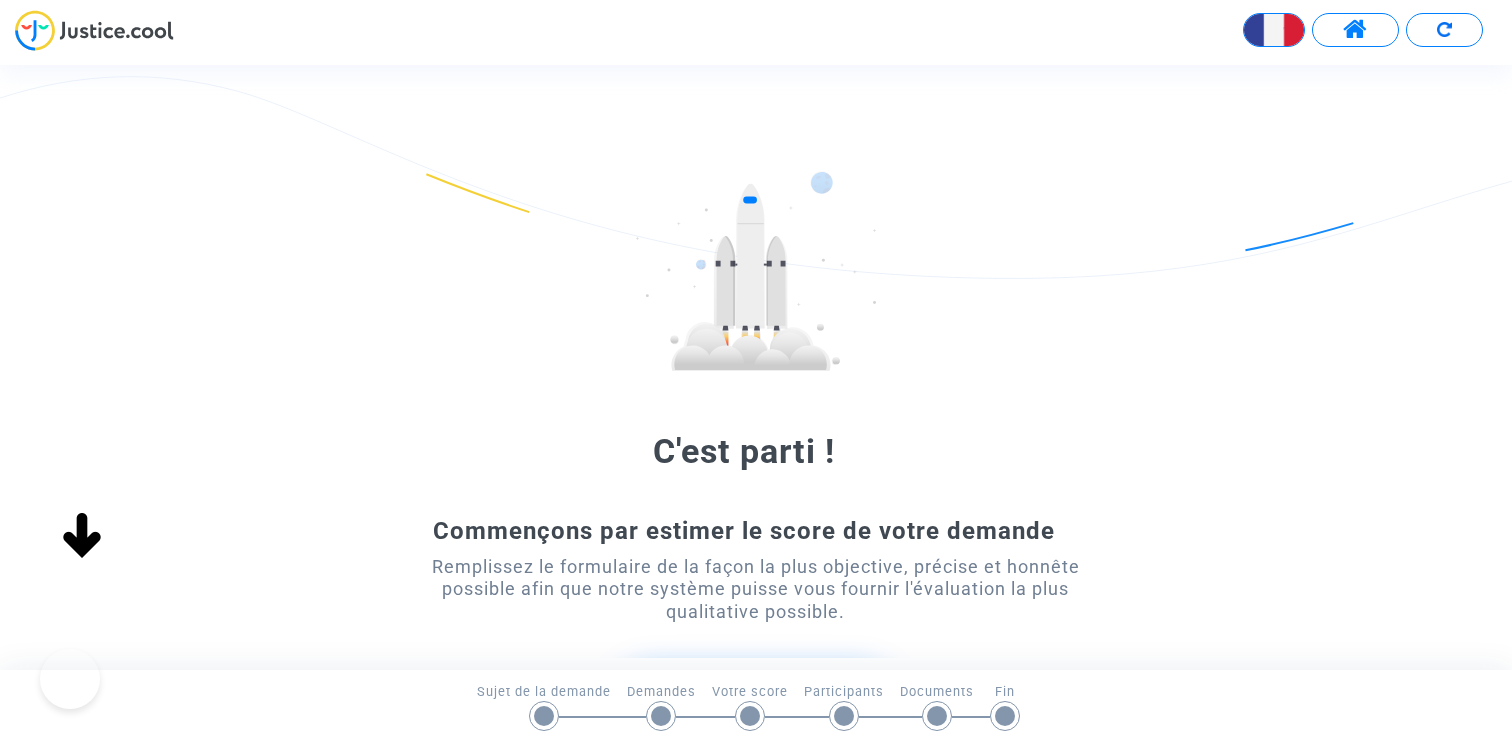 scroll, scrollTop: 0, scrollLeft: 0, axis: both 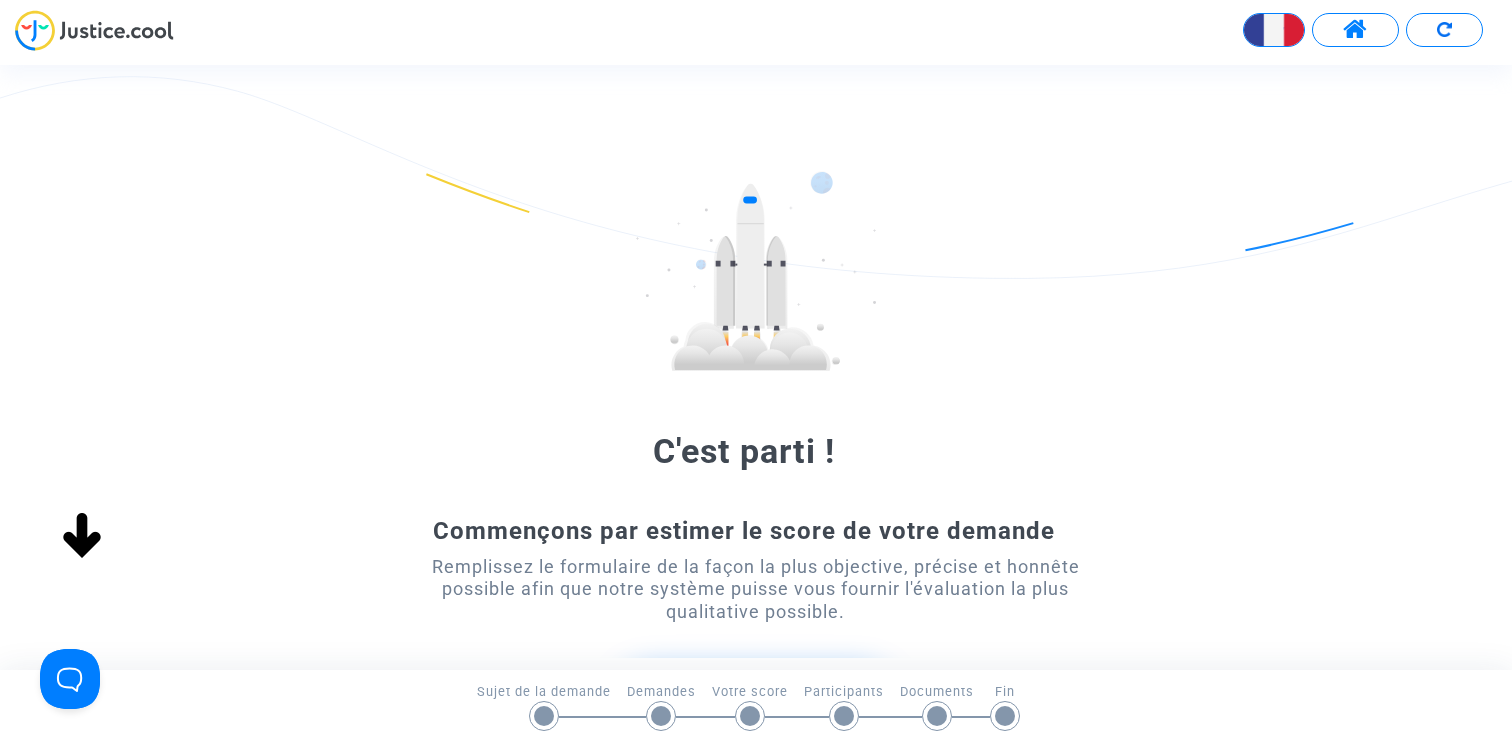 click at bounding box center (1355, 30) 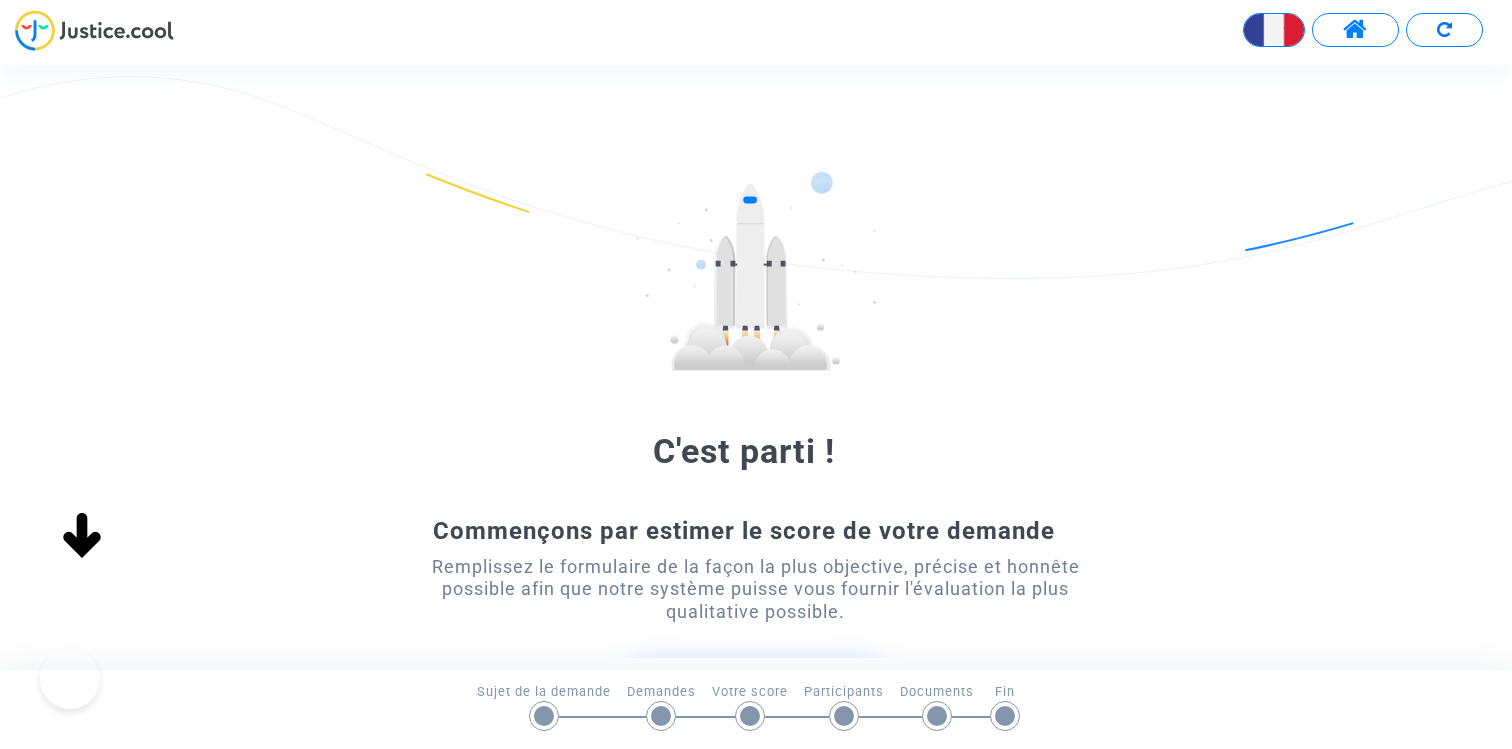 scroll, scrollTop: 0, scrollLeft: 0, axis: both 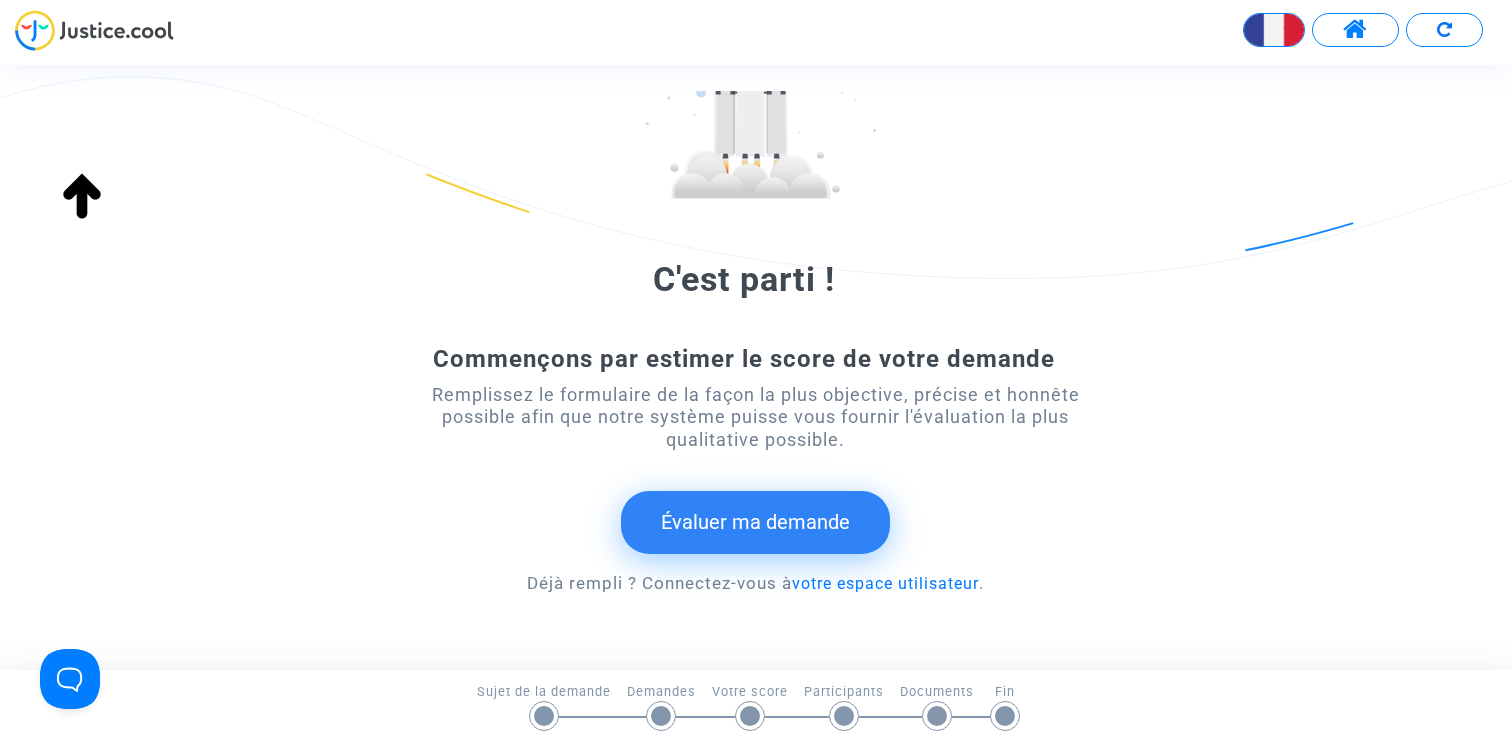 click on "Évaluer ma demande" 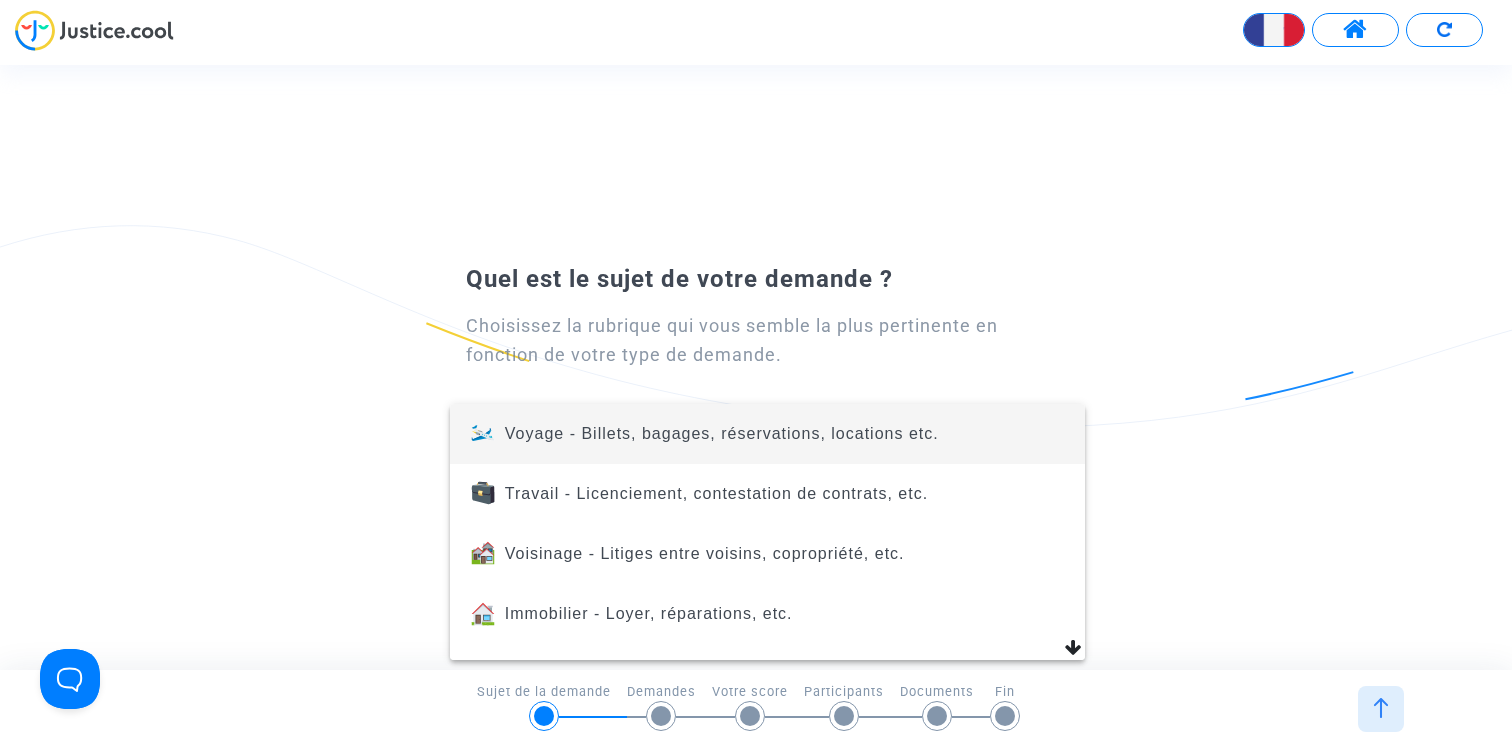 click on "Voyage - Billets, bagages, réservations, locations etc." at bounding box center [722, 433] 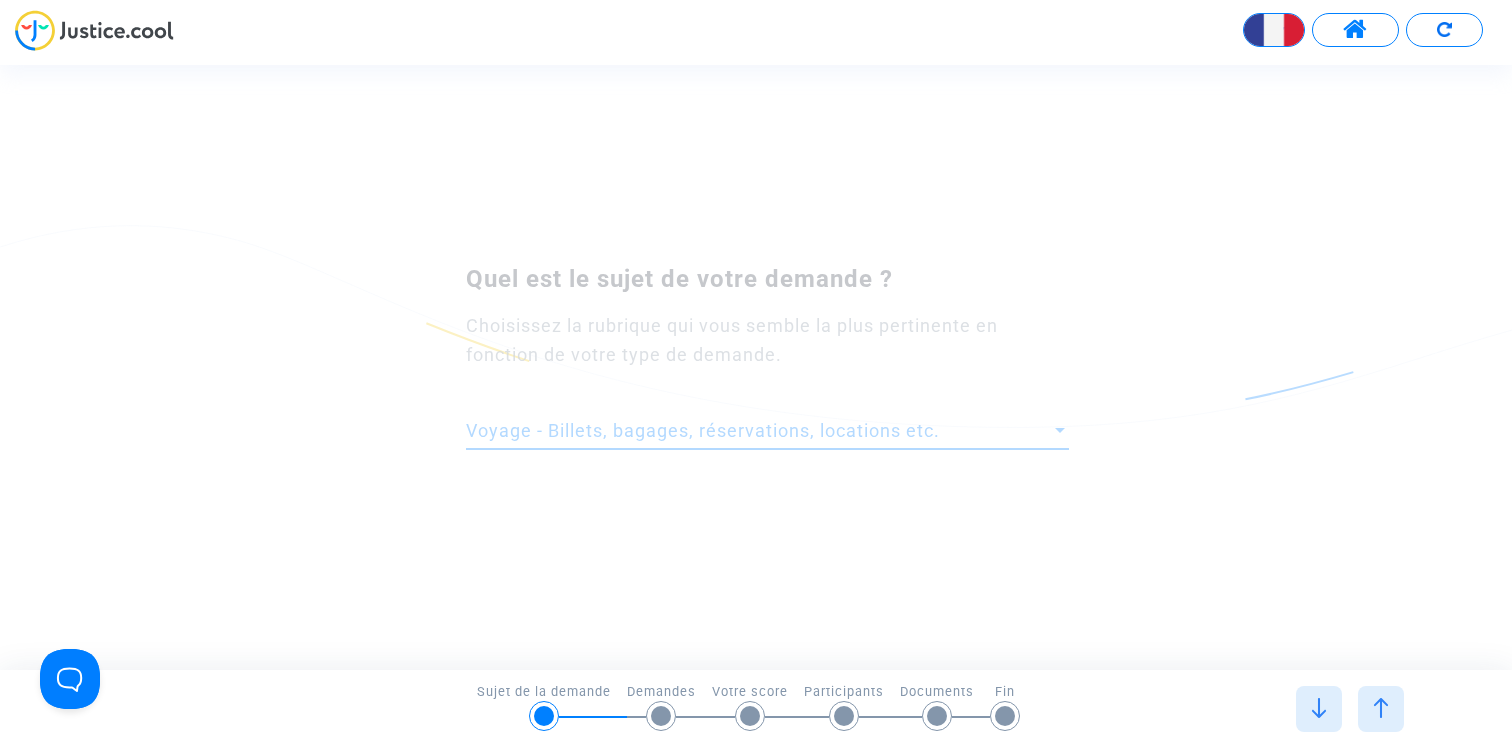 scroll, scrollTop: 0, scrollLeft: 0, axis: both 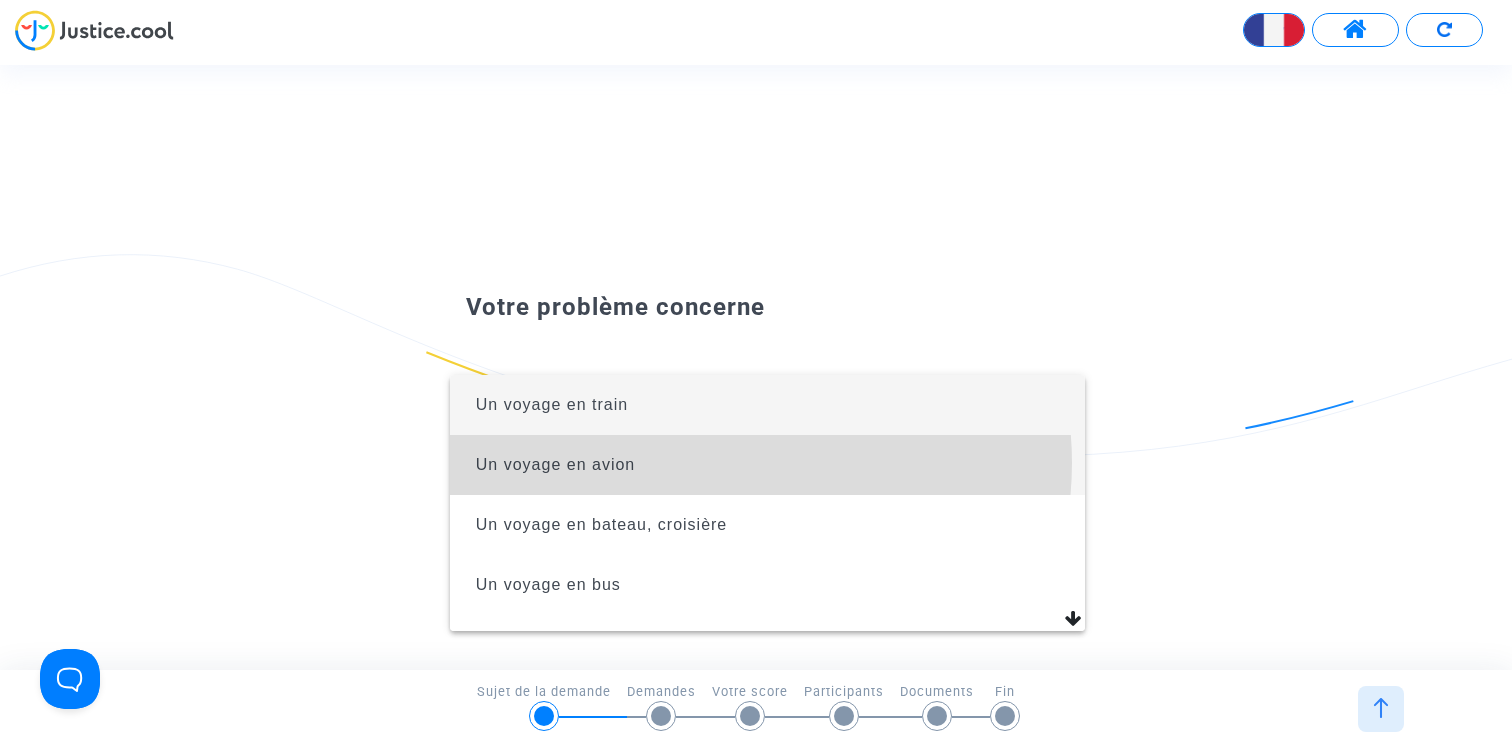 click on "Un voyage en avion" at bounding box center (767, 465) 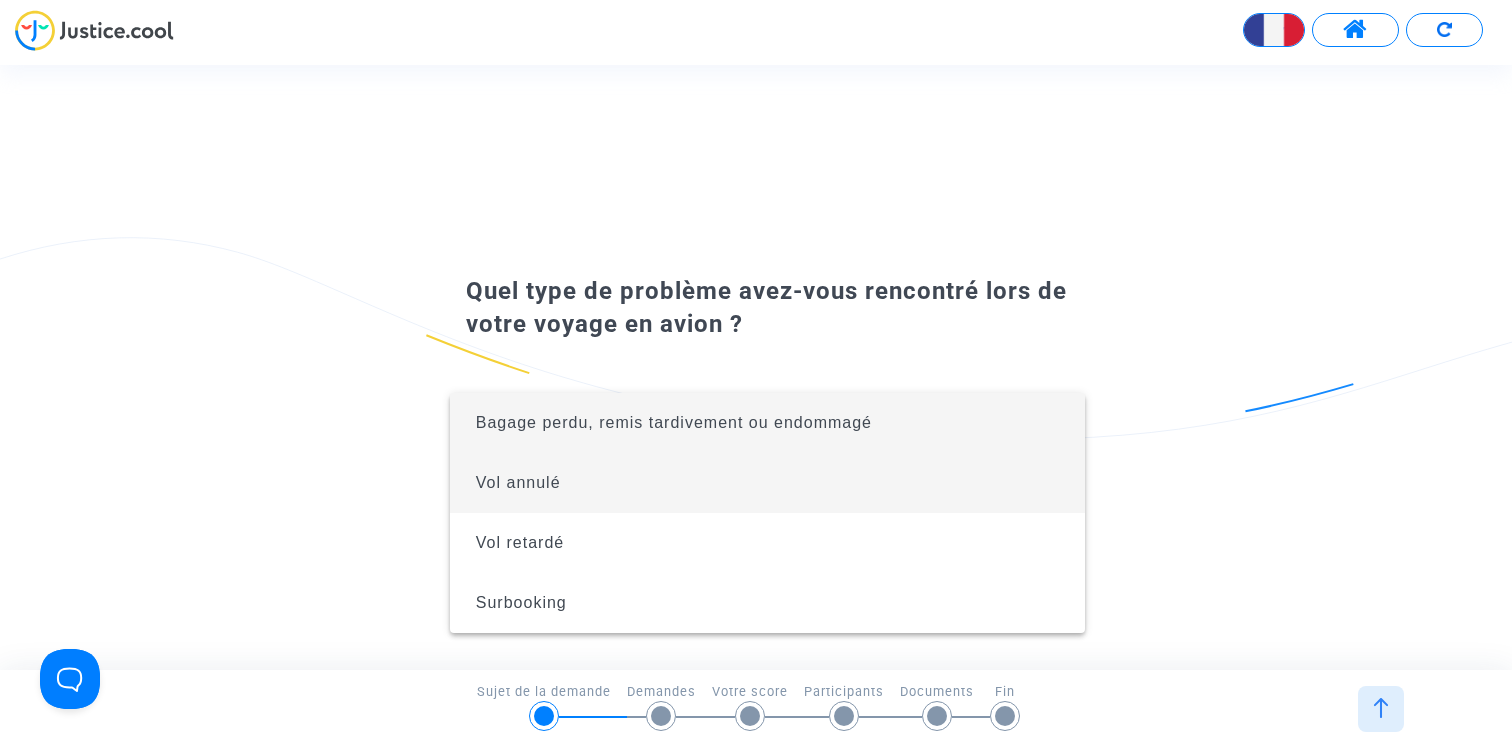 click on "Vol annulé" at bounding box center [767, 483] 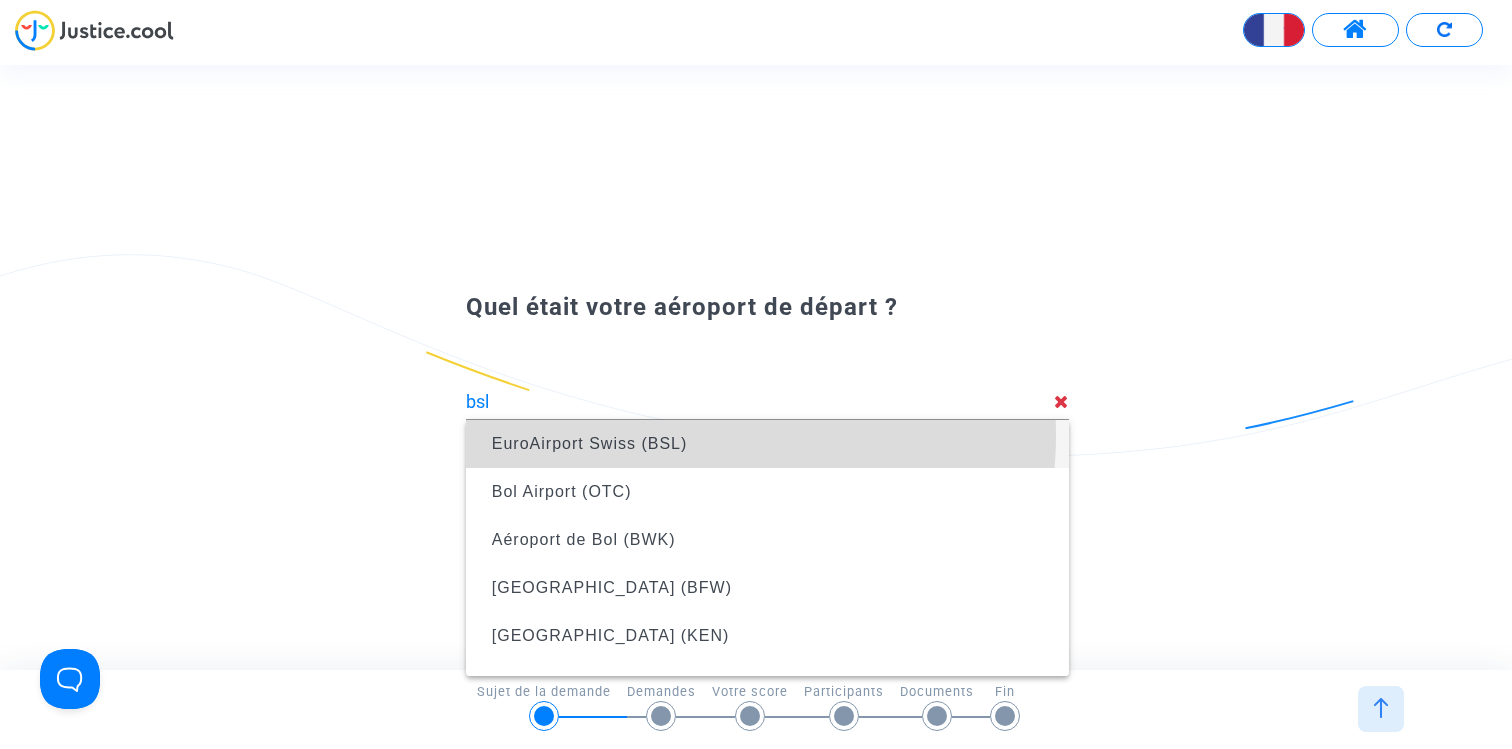 click on "EuroAirport Swiss (BSL)" at bounding box center (767, 444) 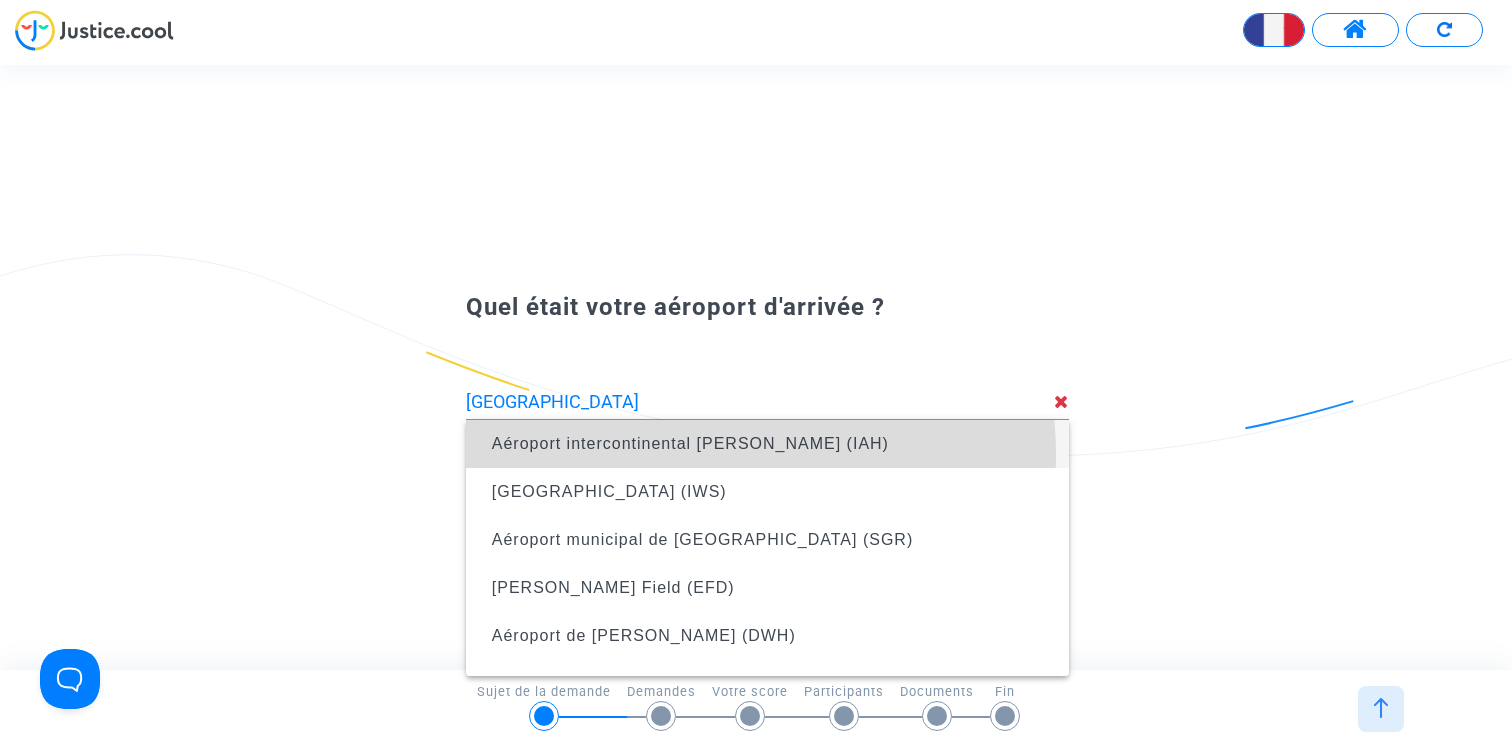 click on "Aéroport intercontinental [PERSON_NAME] (IAH)" at bounding box center (767, 444) 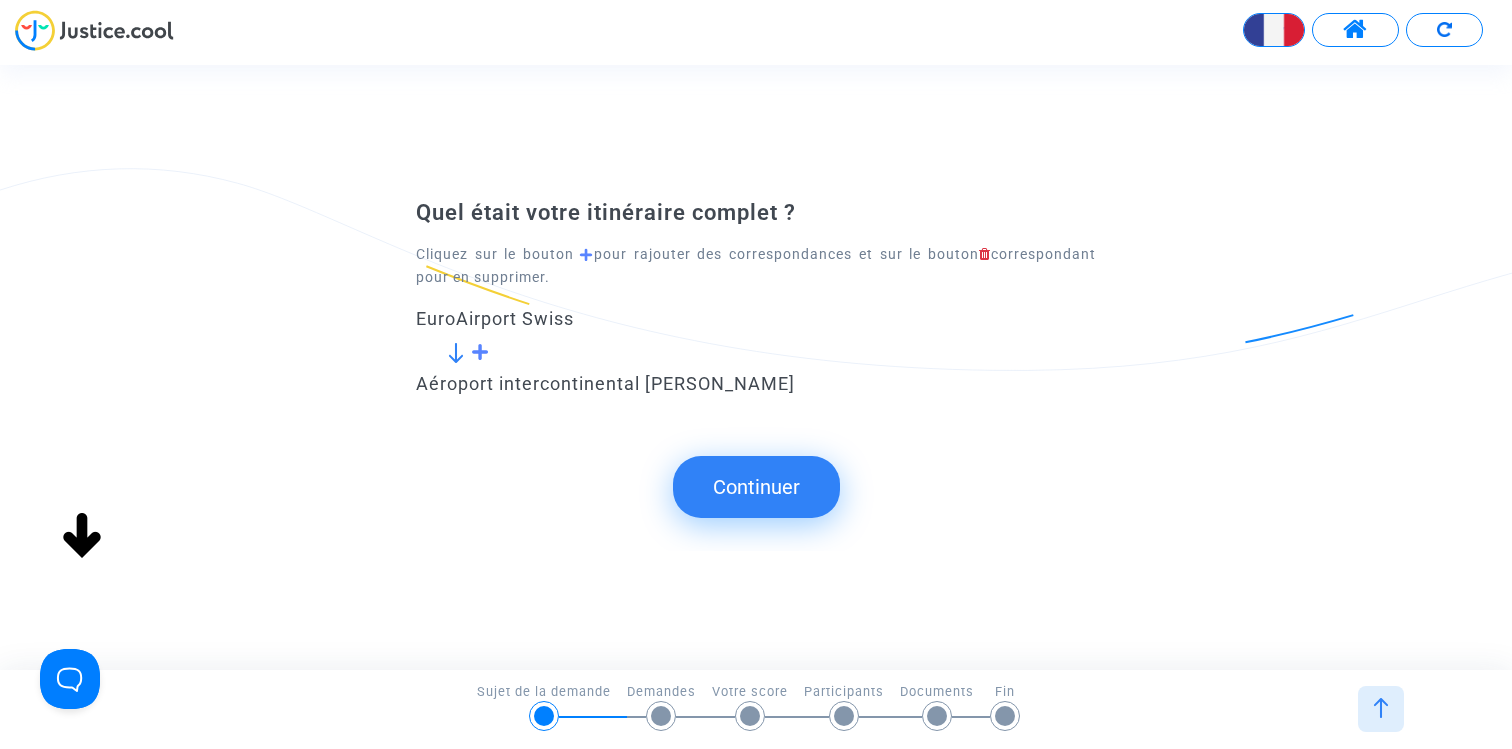 click on "Continuer" 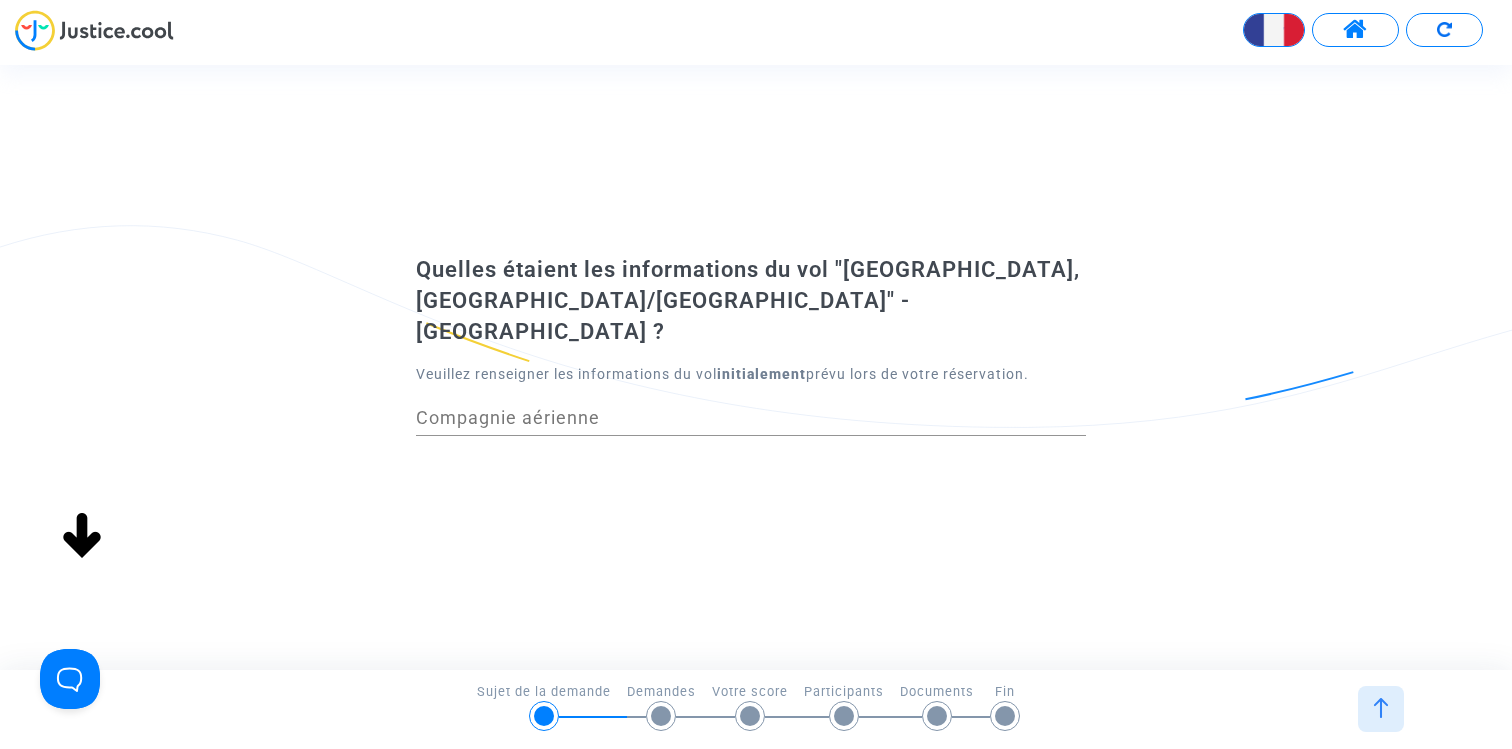 click on "Compagnie aérienne" at bounding box center (751, 418) 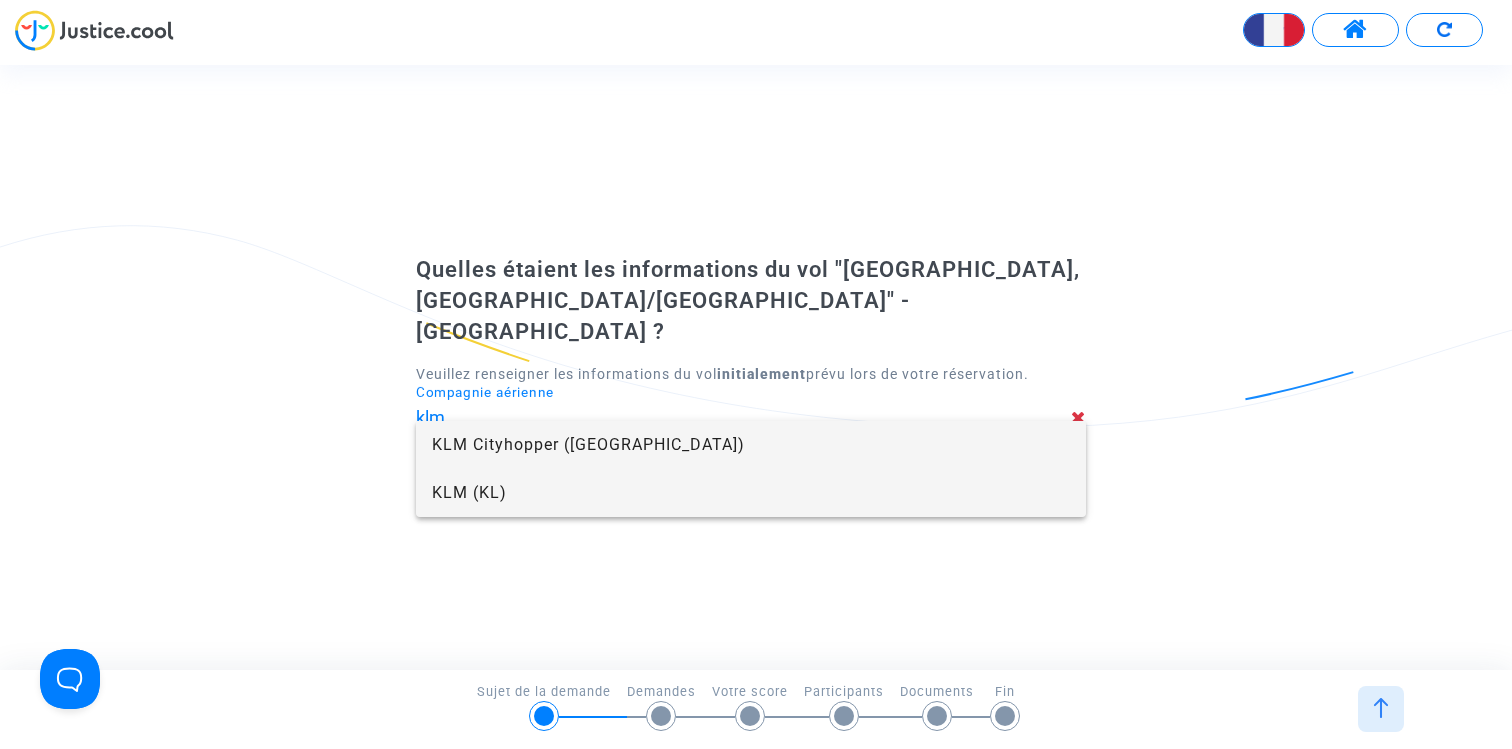 click on "KLM (KL)" at bounding box center [751, 493] 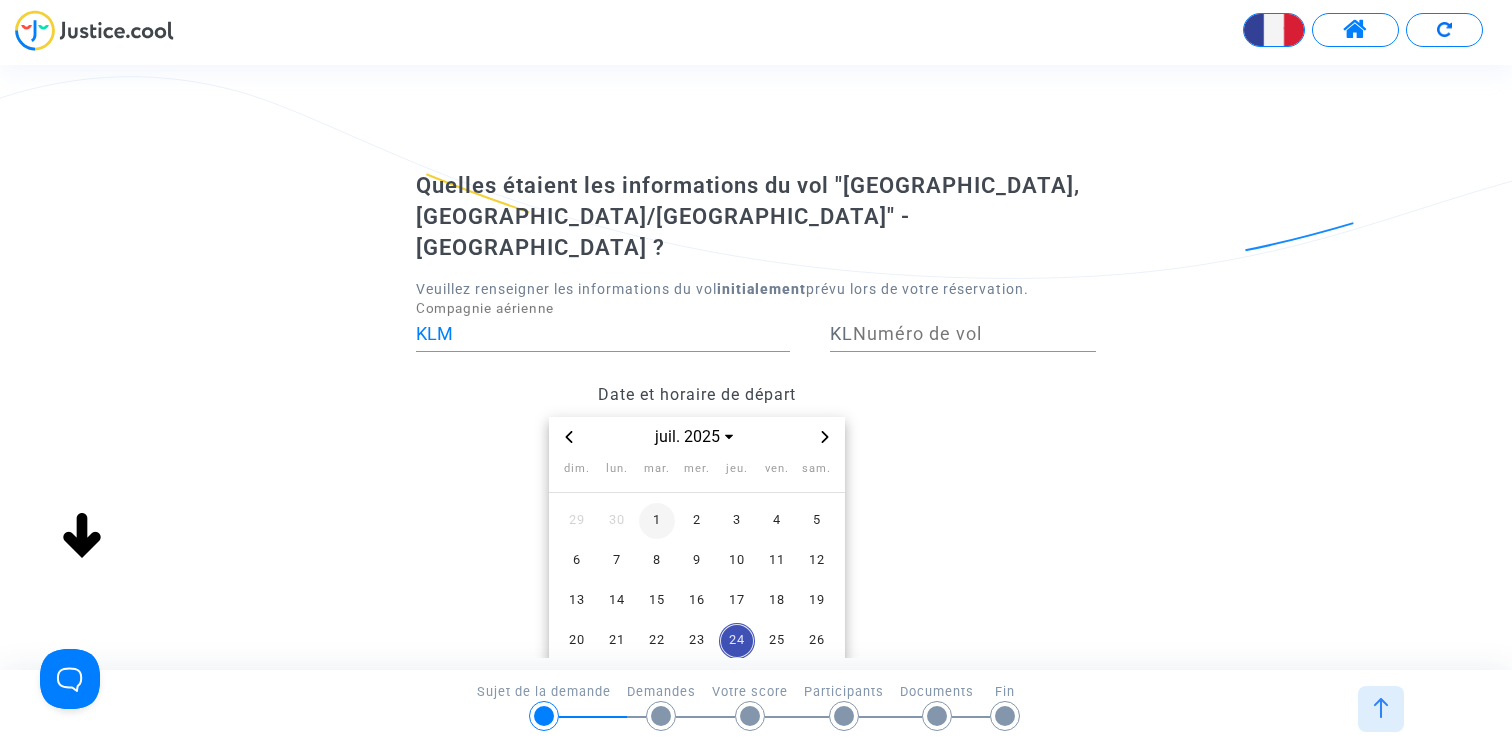 click on "1" at bounding box center [657, 521] 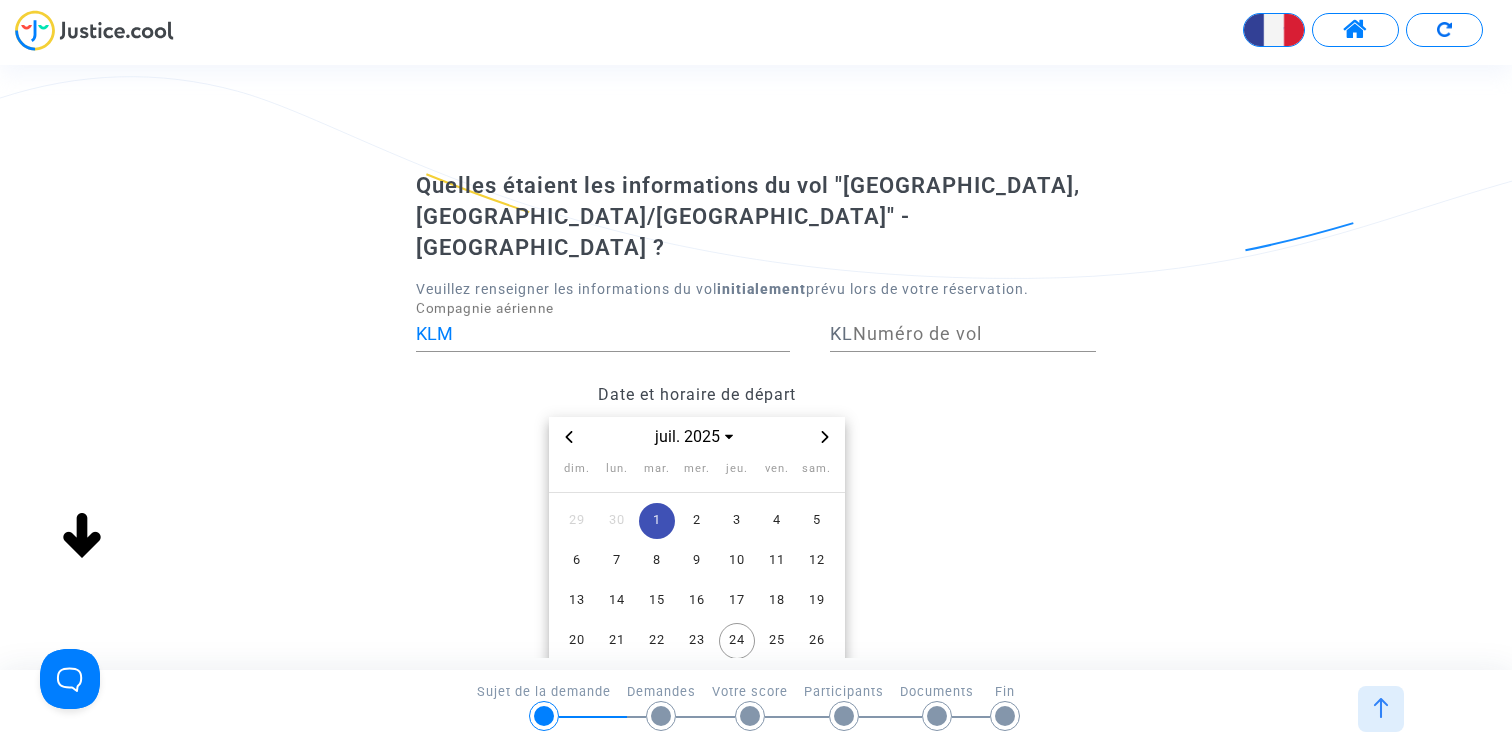 click on "Numéro de vol" at bounding box center (974, 334) 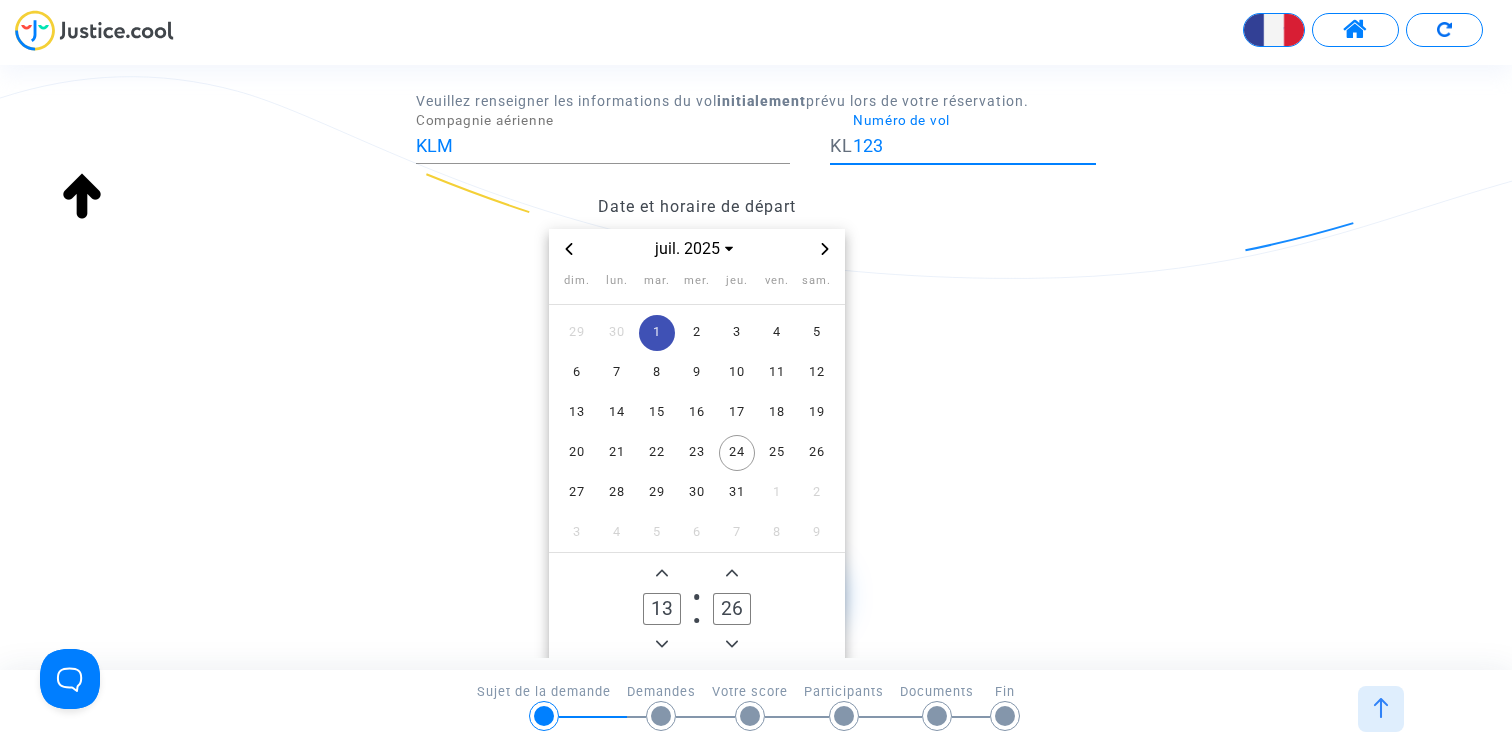 scroll, scrollTop: 226, scrollLeft: 0, axis: vertical 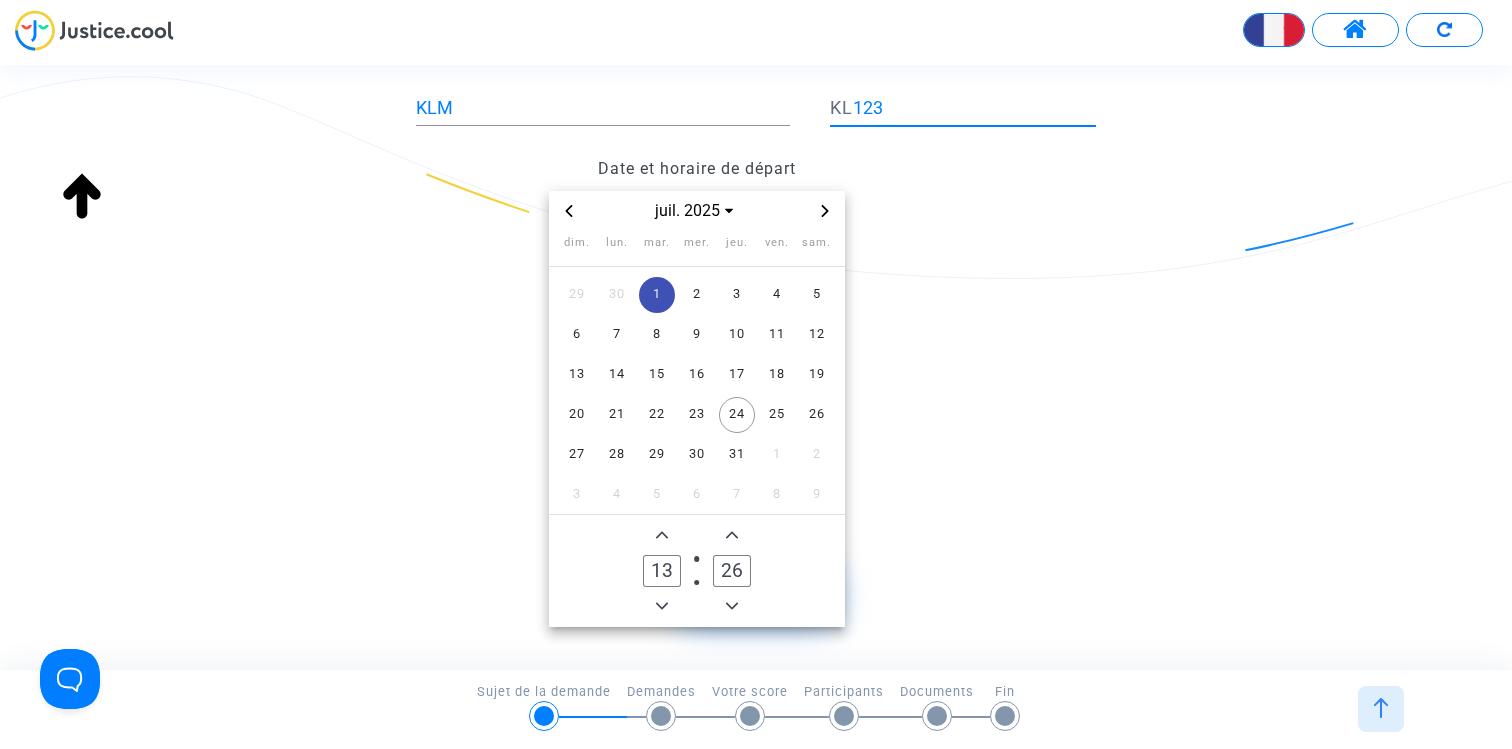 type on "123" 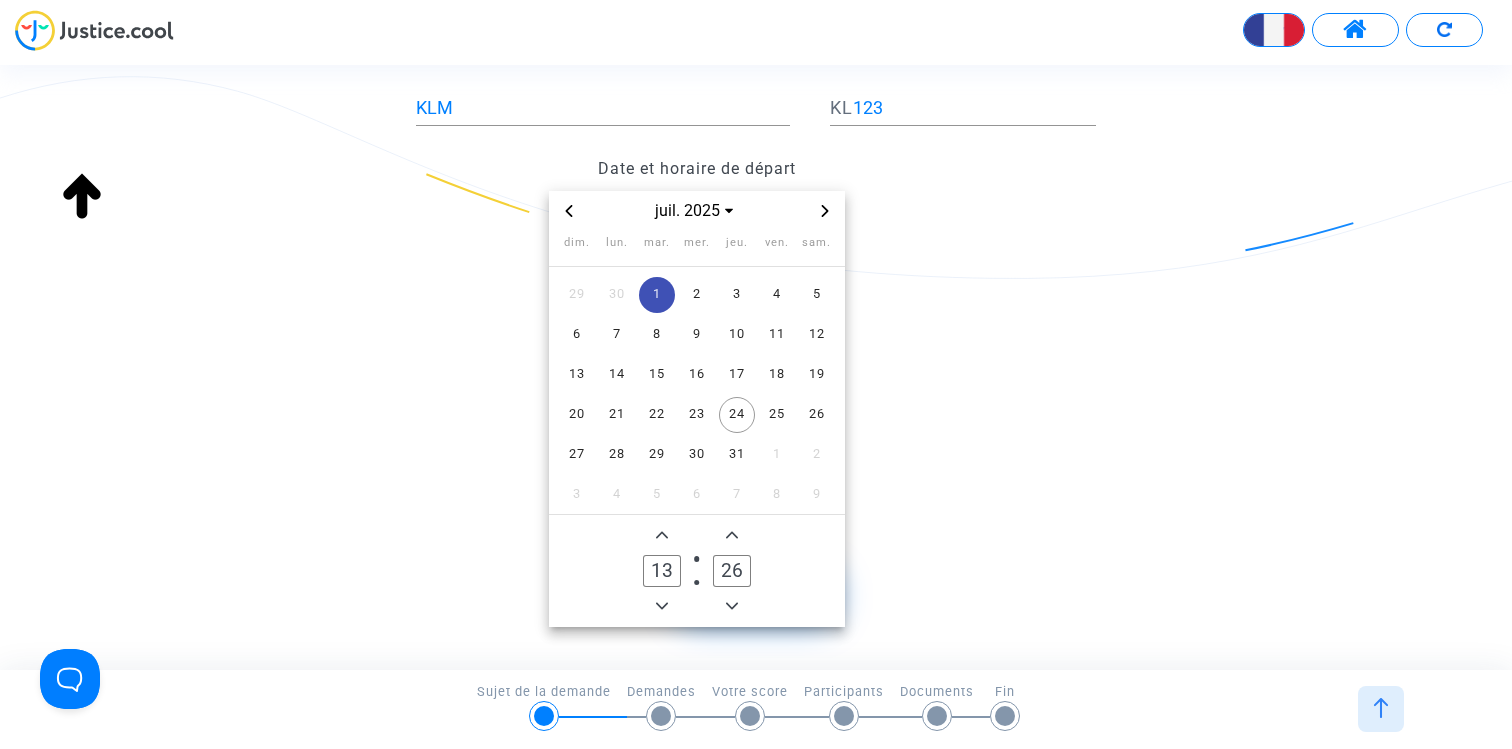 click on "Continuer" 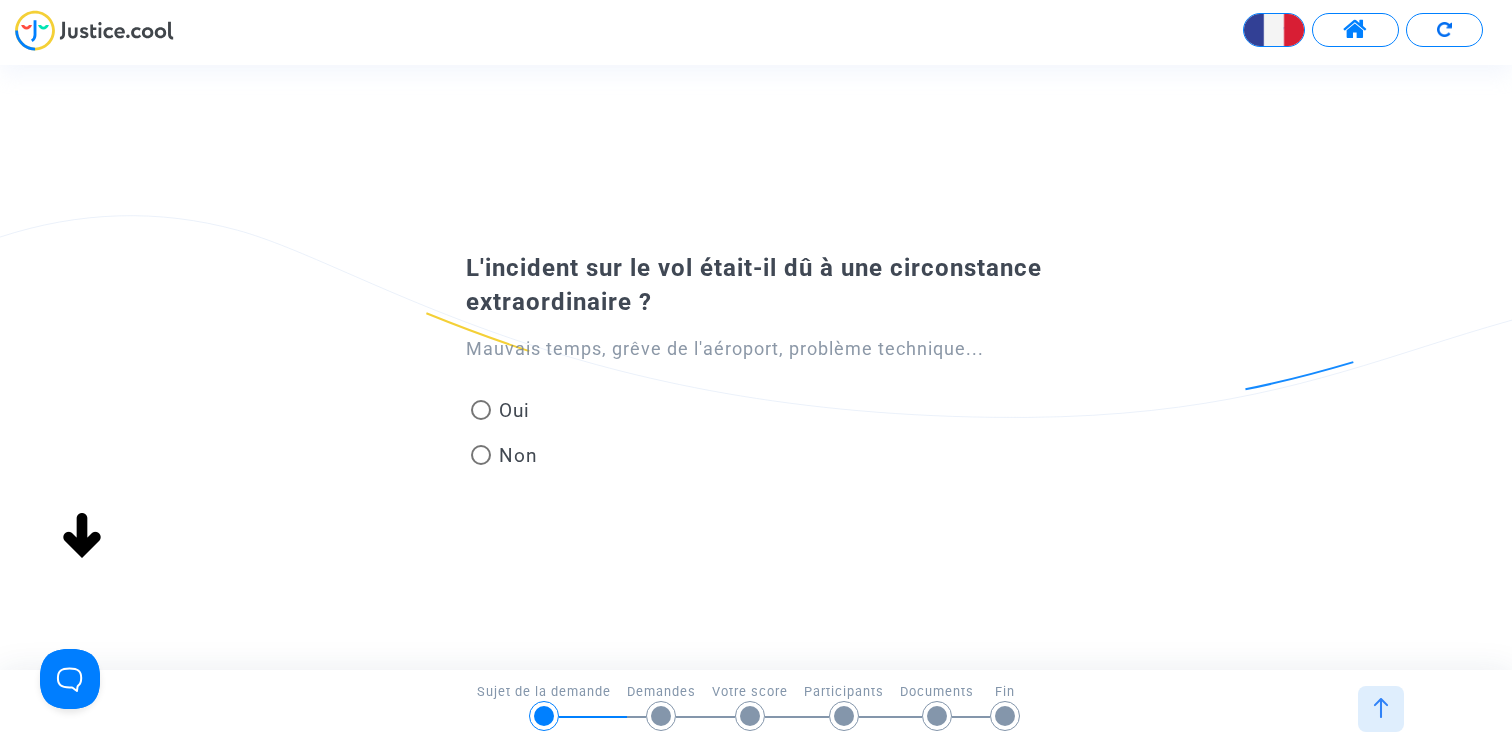 click on "Non" at bounding box center (514, 455) 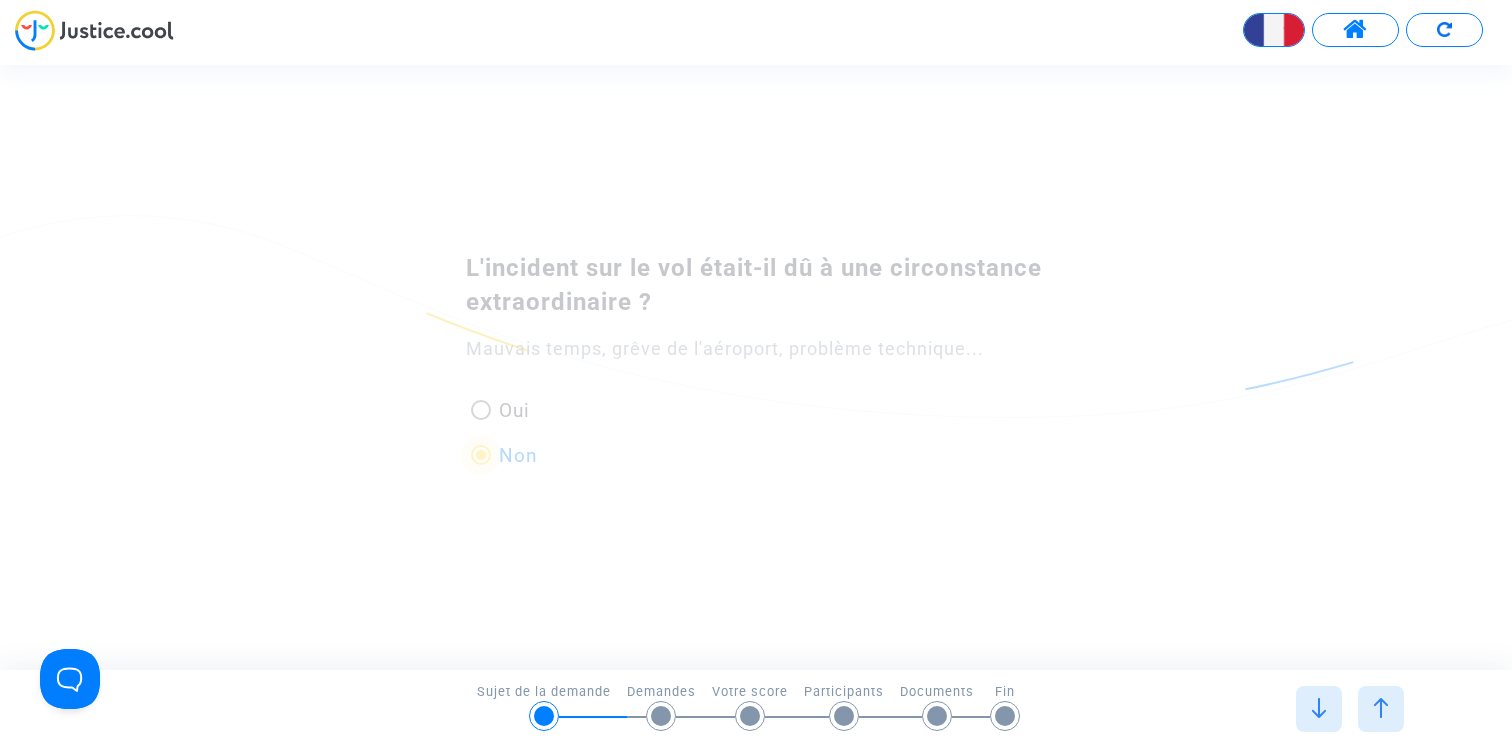 scroll, scrollTop: 0, scrollLeft: 0, axis: both 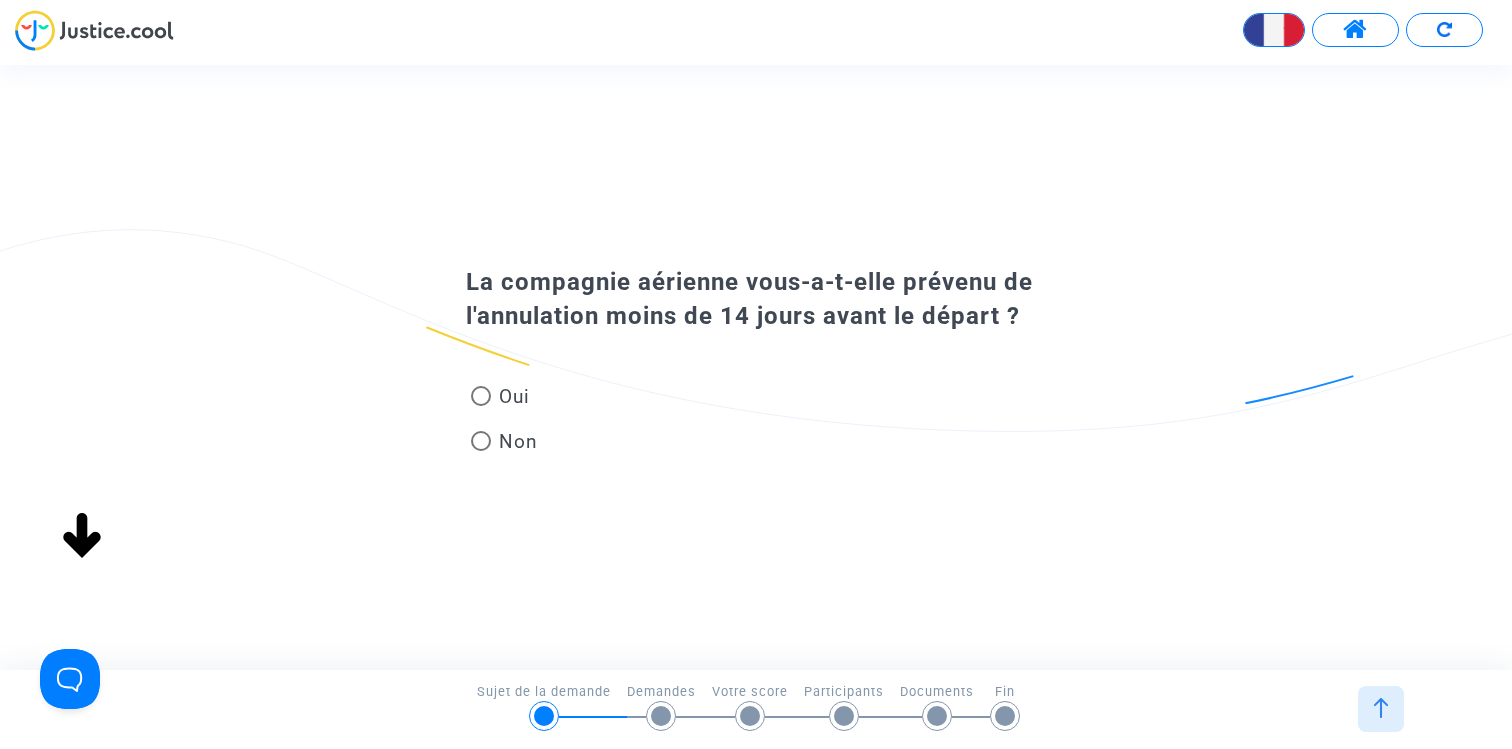 click at bounding box center [481, 396] 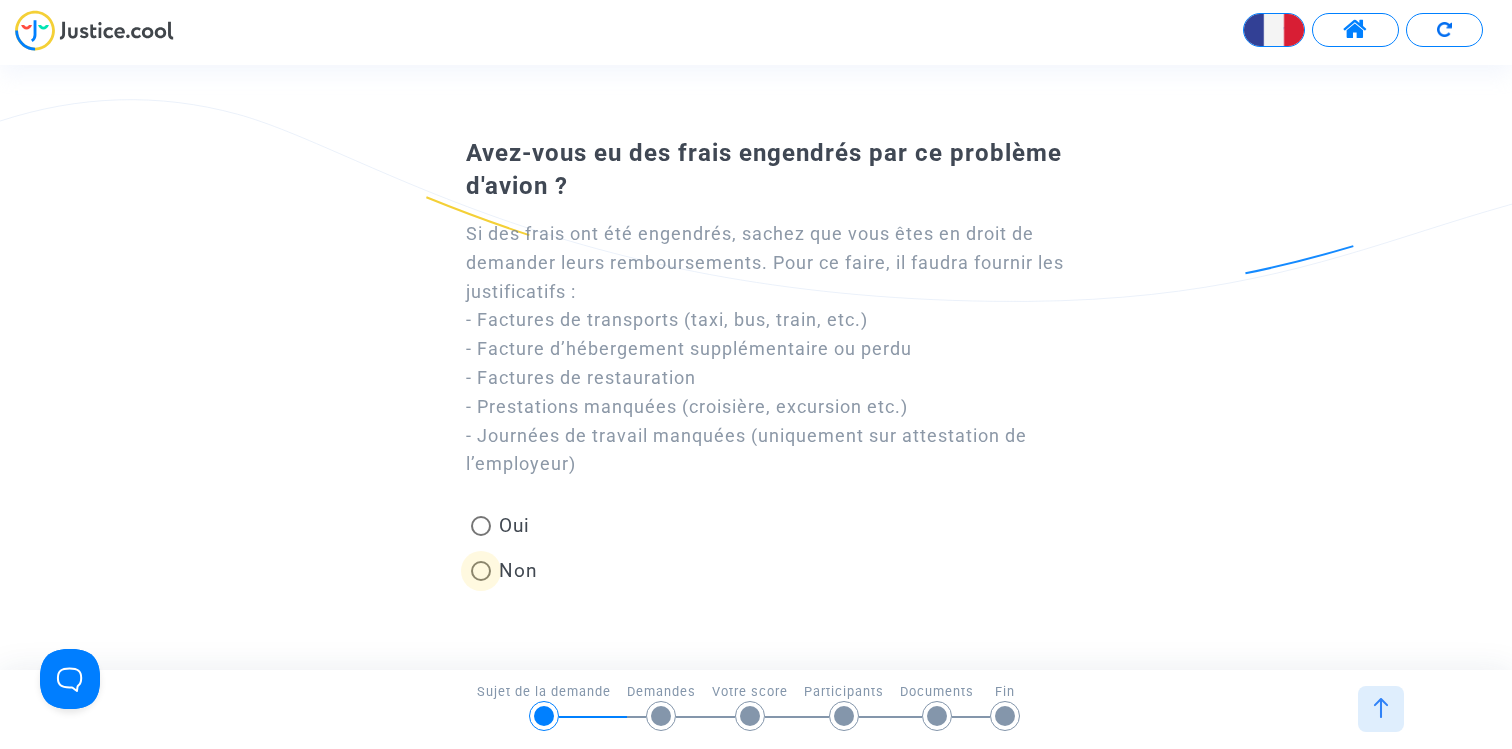 click on "Non" at bounding box center [514, 570] 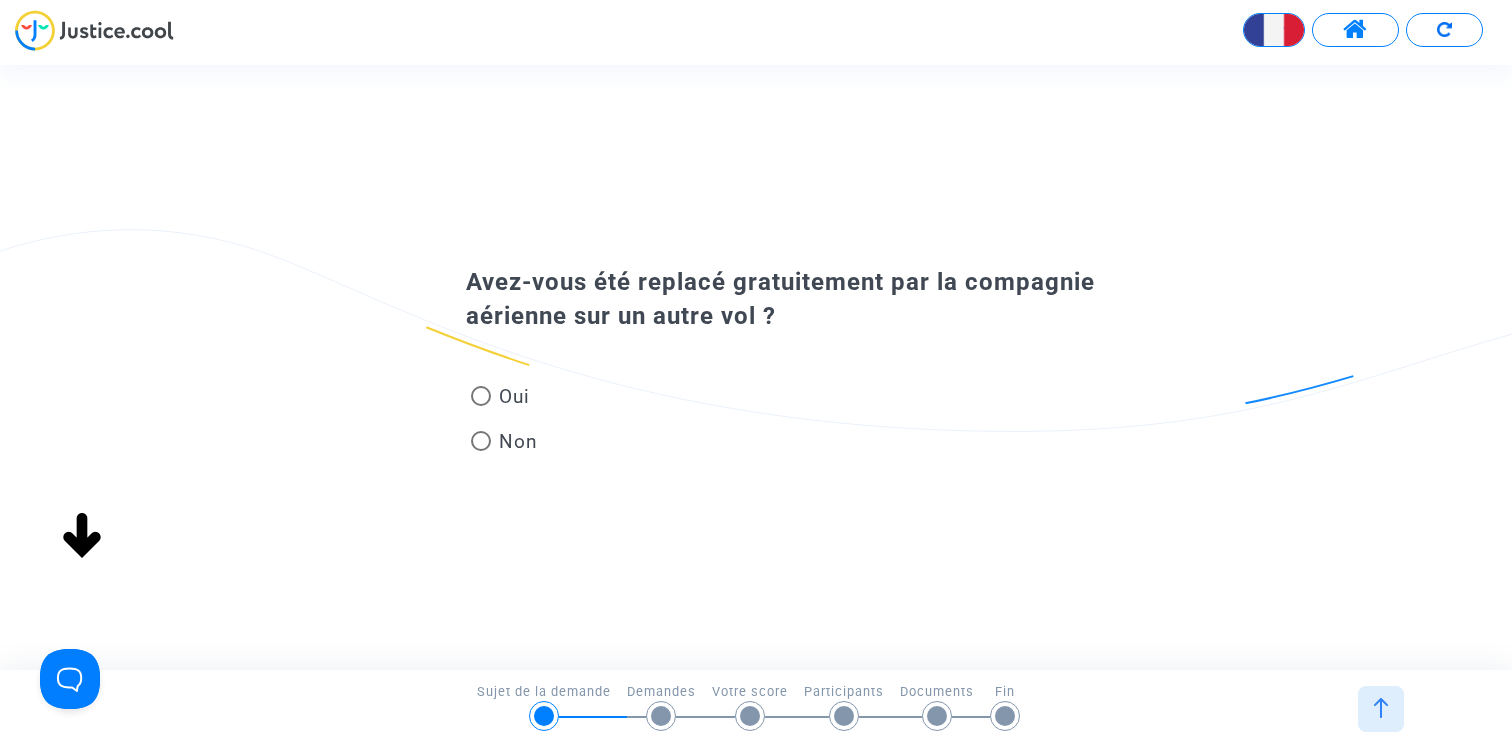 click on "Oui" at bounding box center [510, 396] 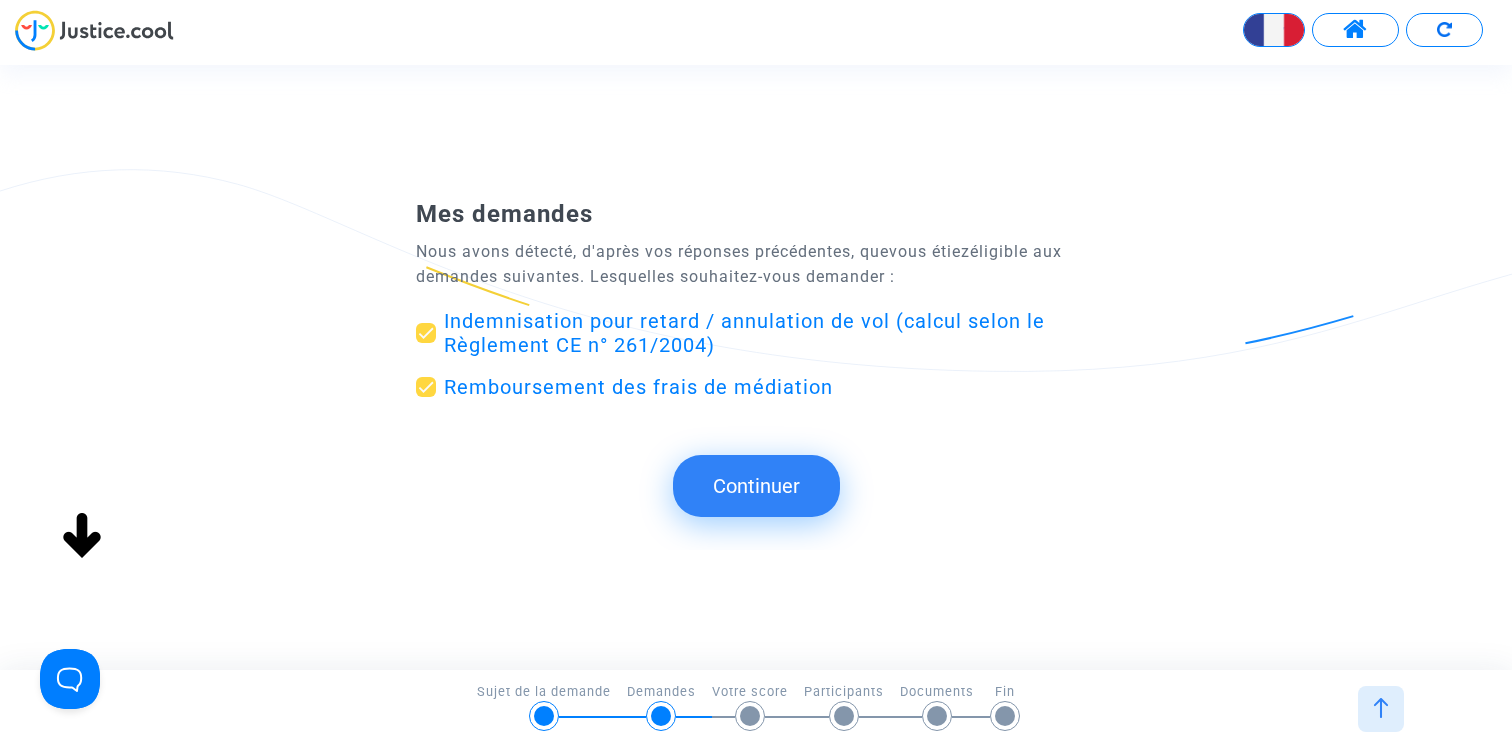 click on "Continuer" 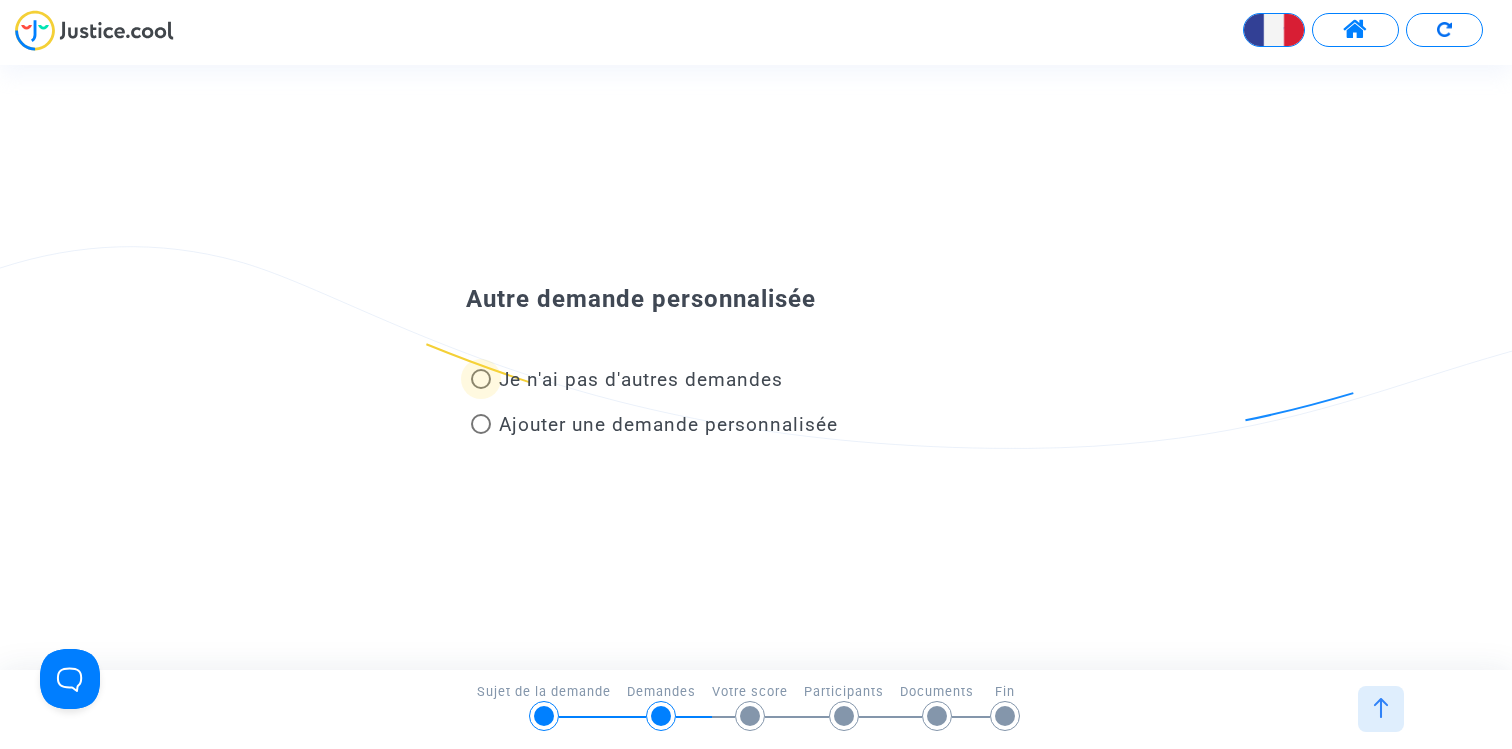 click on "Je n'ai pas d'autres demandes" at bounding box center [641, 379] 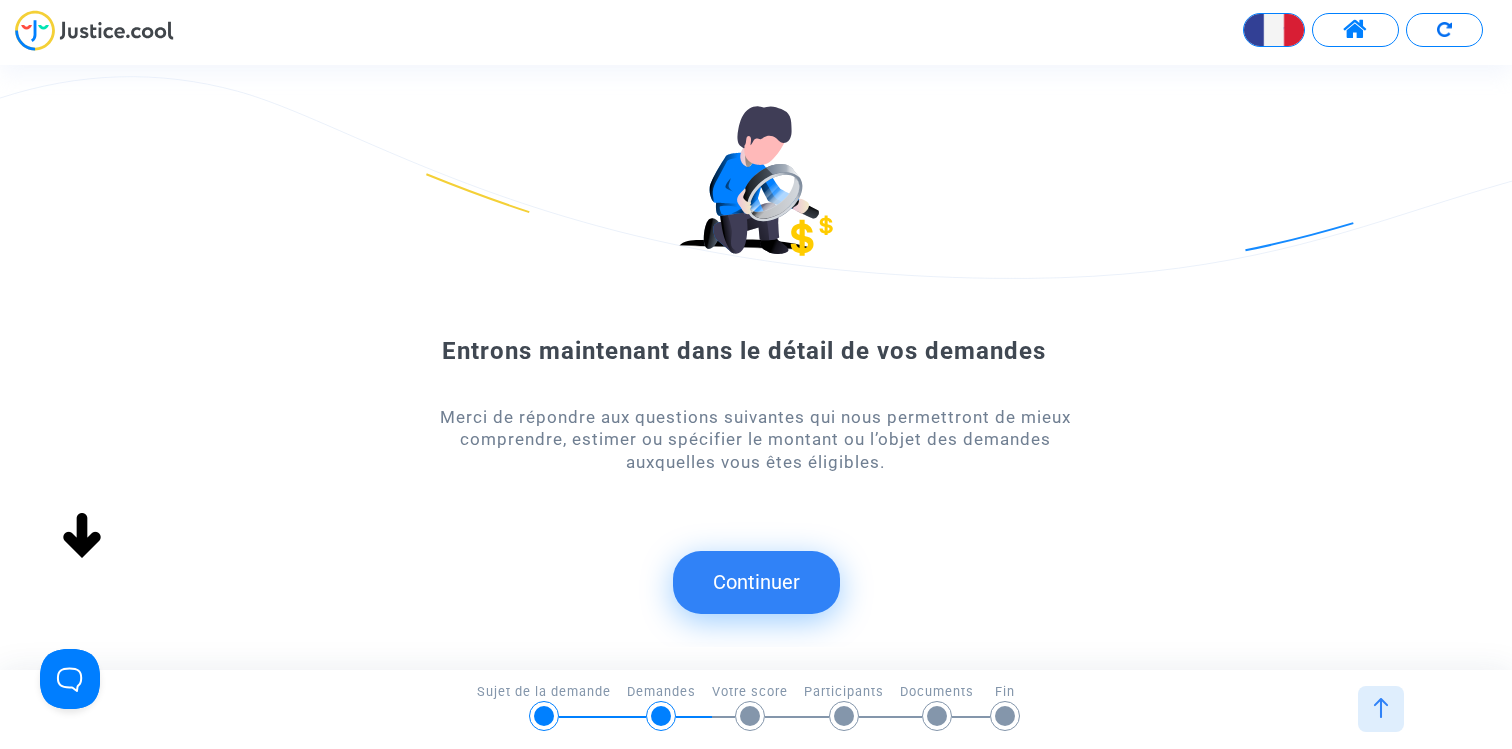click on "Continuer" 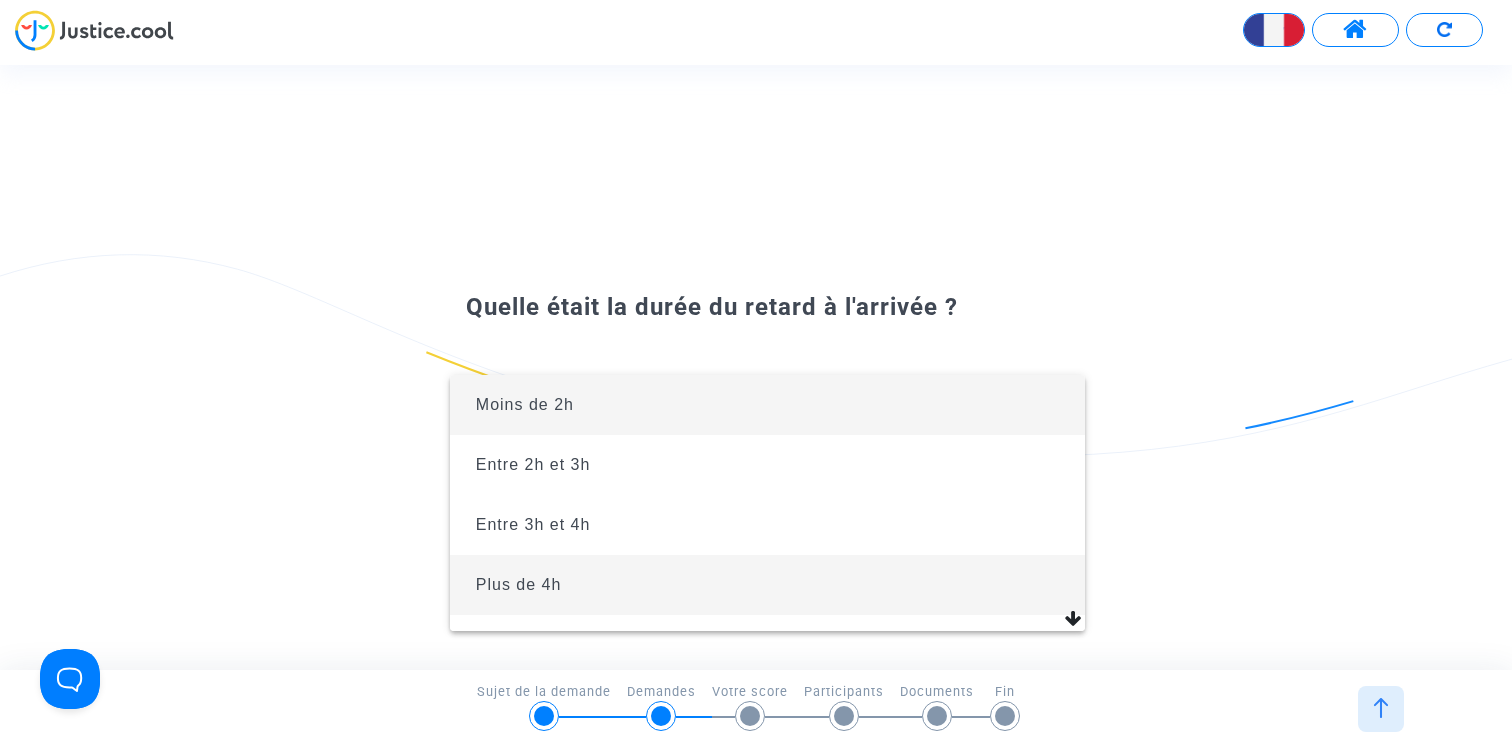 click on "Plus de 4h" at bounding box center [767, 585] 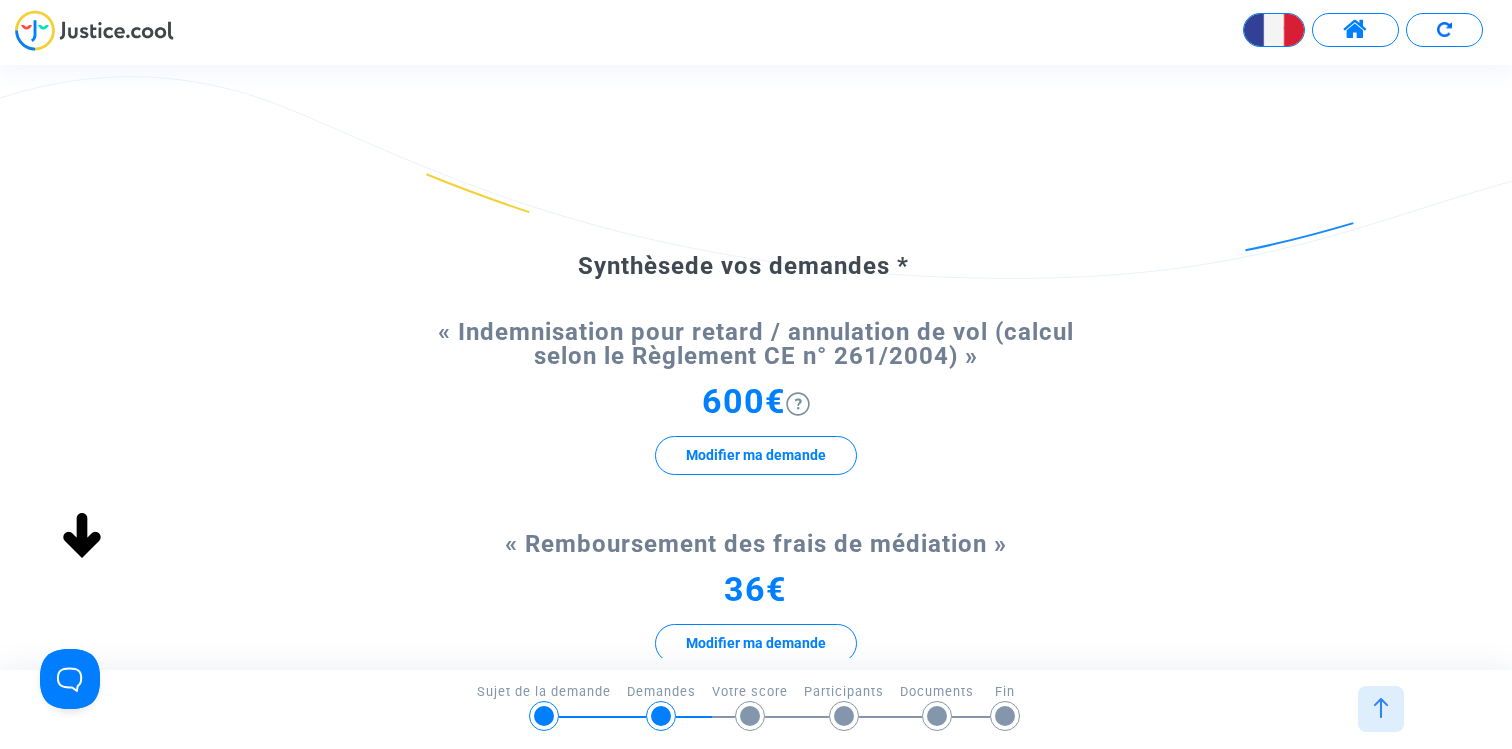 click 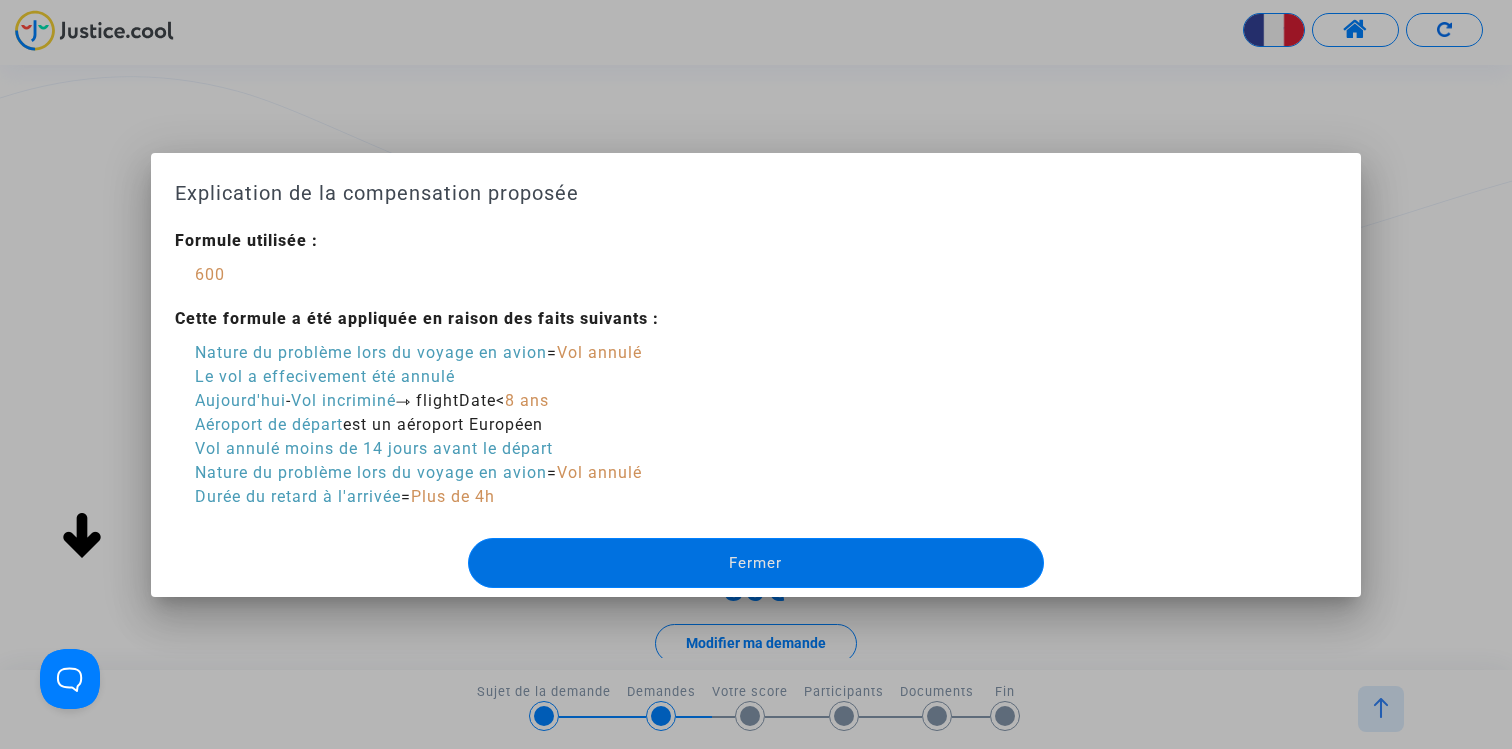 click at bounding box center (756, 374) 